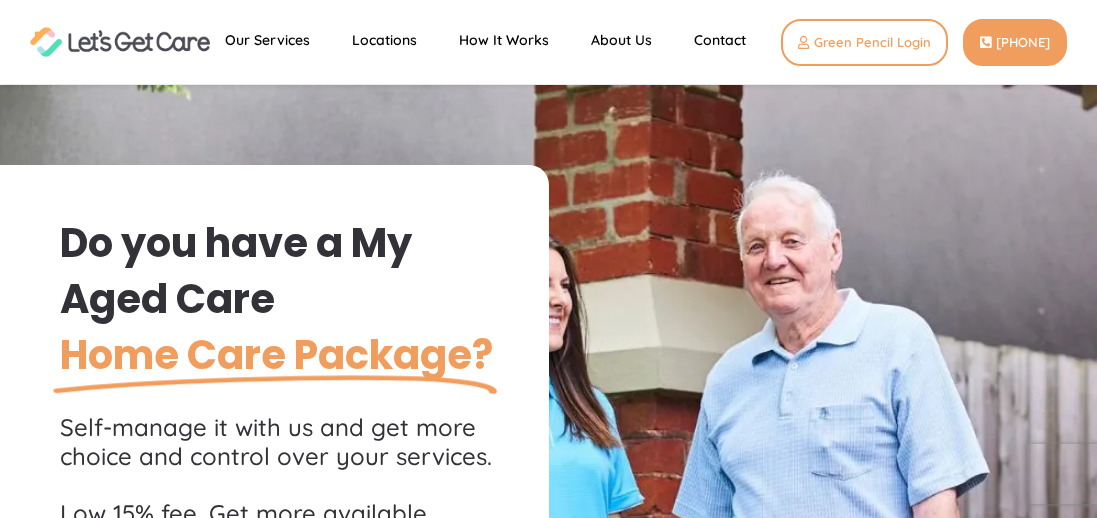 scroll, scrollTop: 0, scrollLeft: 0, axis: both 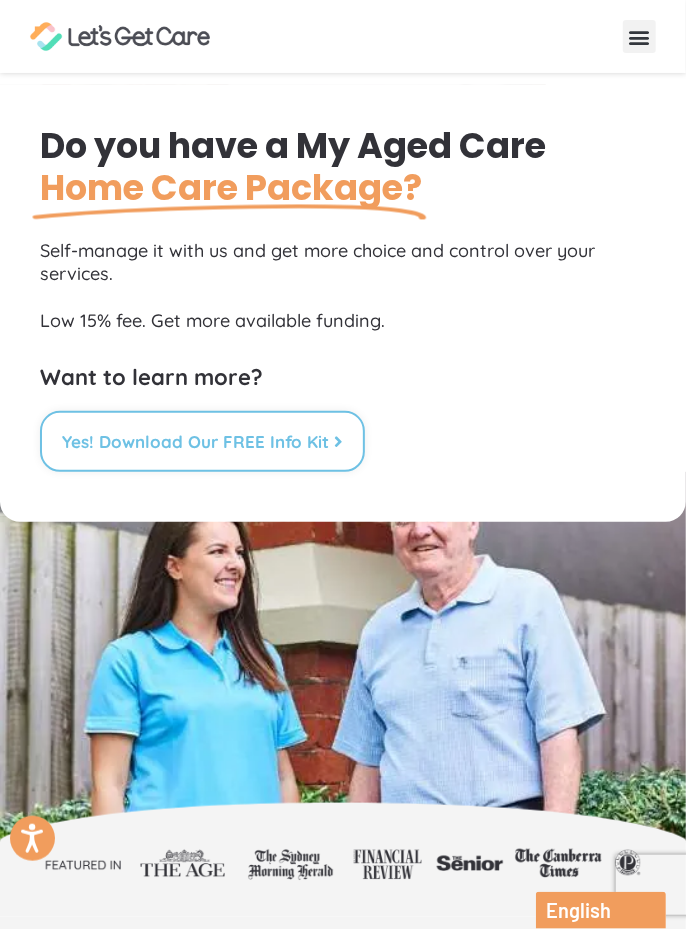 click on "Yes! Download Our FREE Info Kit" at bounding box center [202, 441] 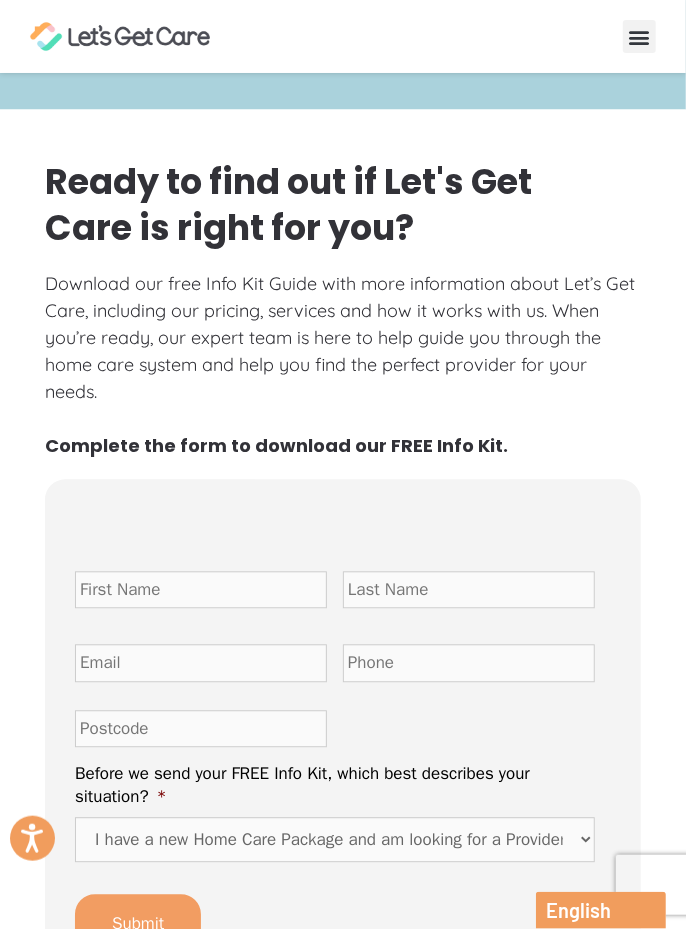 scroll, scrollTop: 5888, scrollLeft: 0, axis: vertical 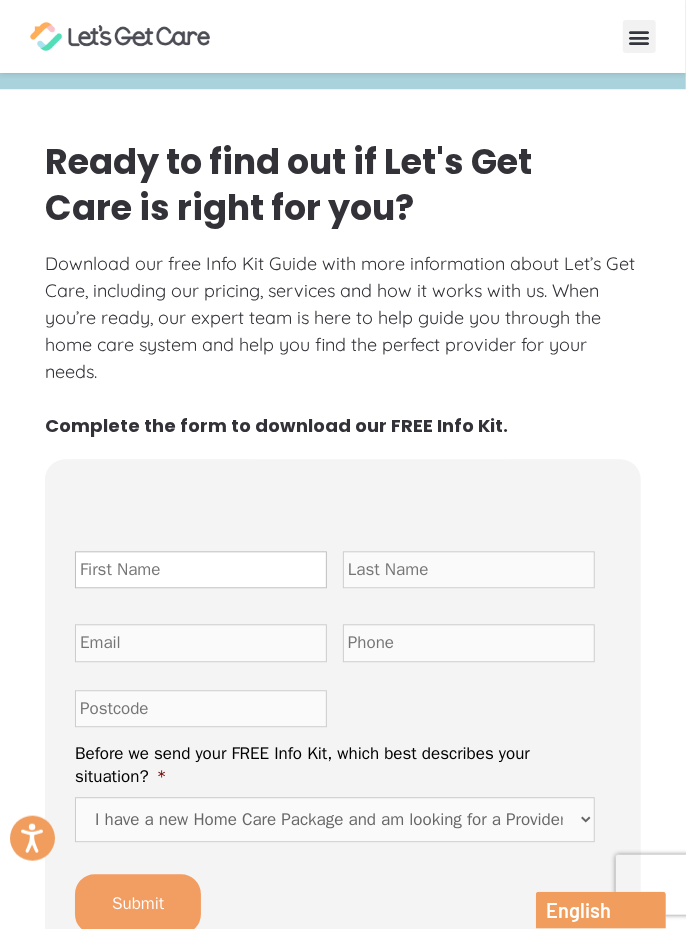 click on "First Name *" at bounding box center (201, 571) 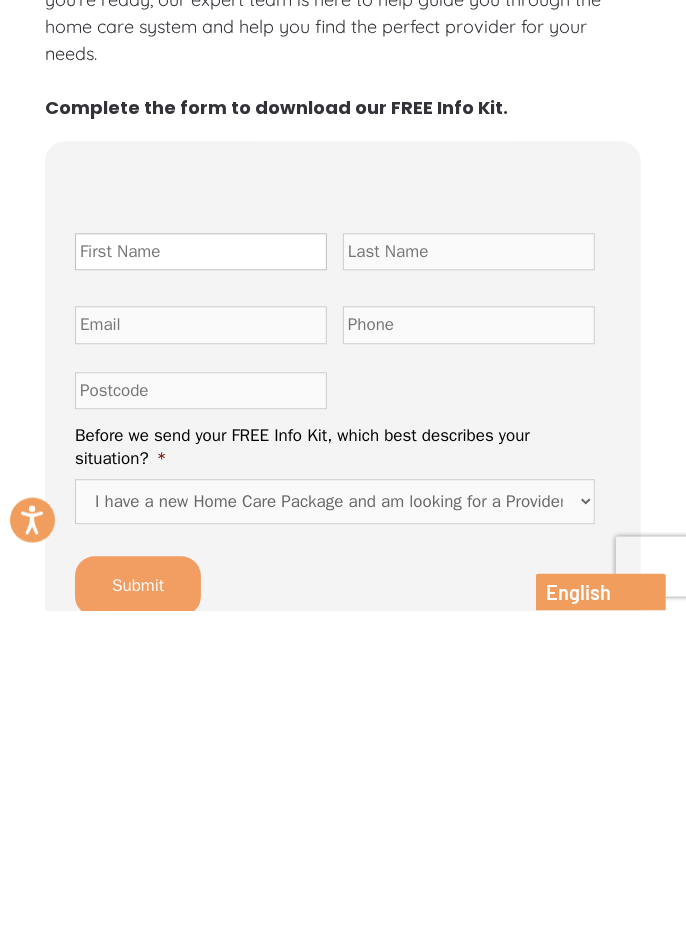 scroll, scrollTop: 5897, scrollLeft: 0, axis: vertical 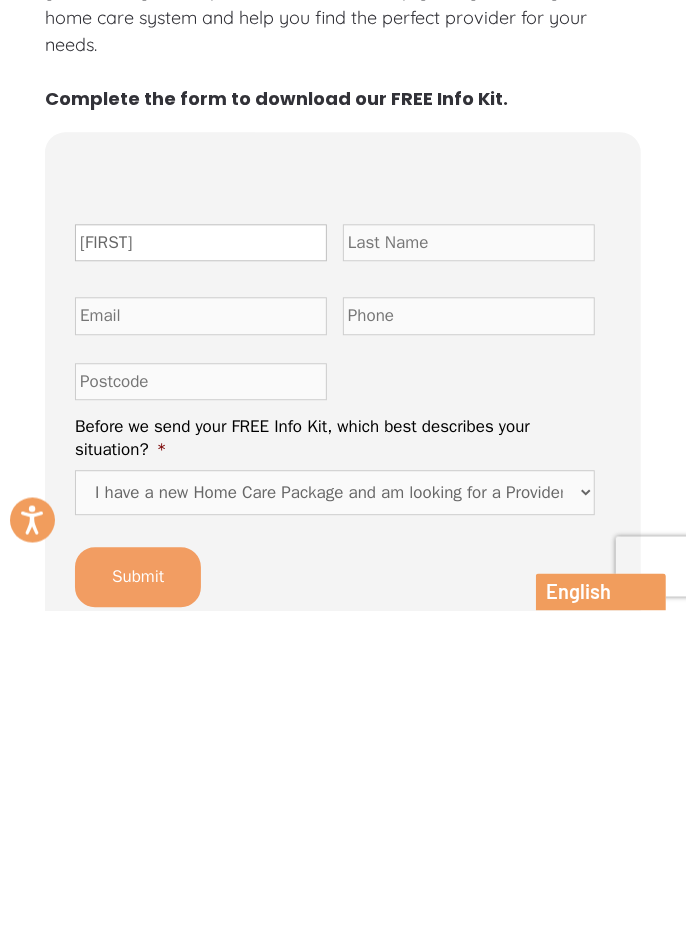 type on "E" 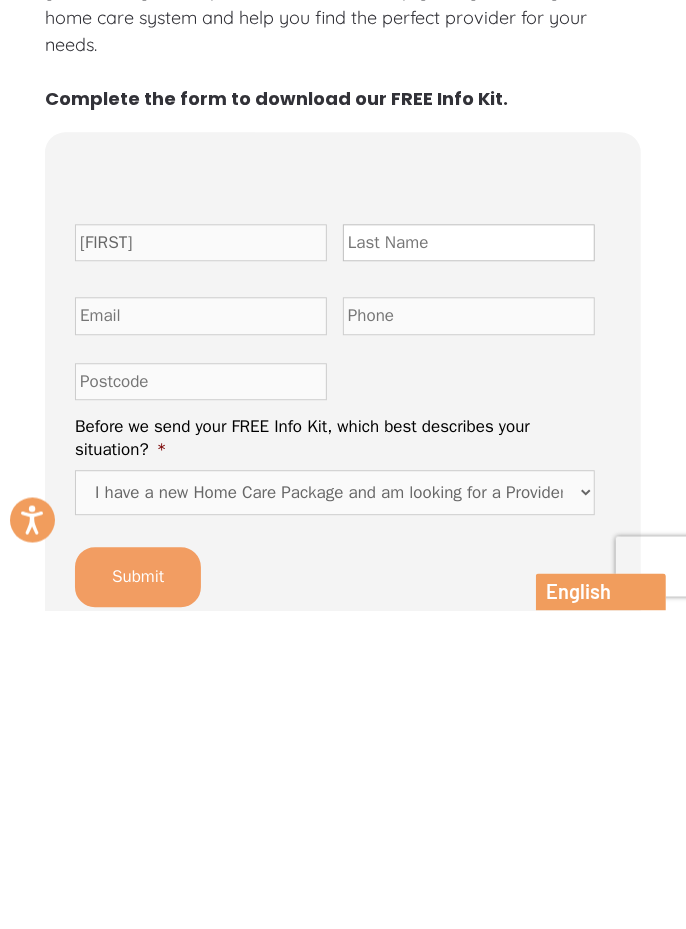 scroll, scrollTop: 5897, scrollLeft: 0, axis: vertical 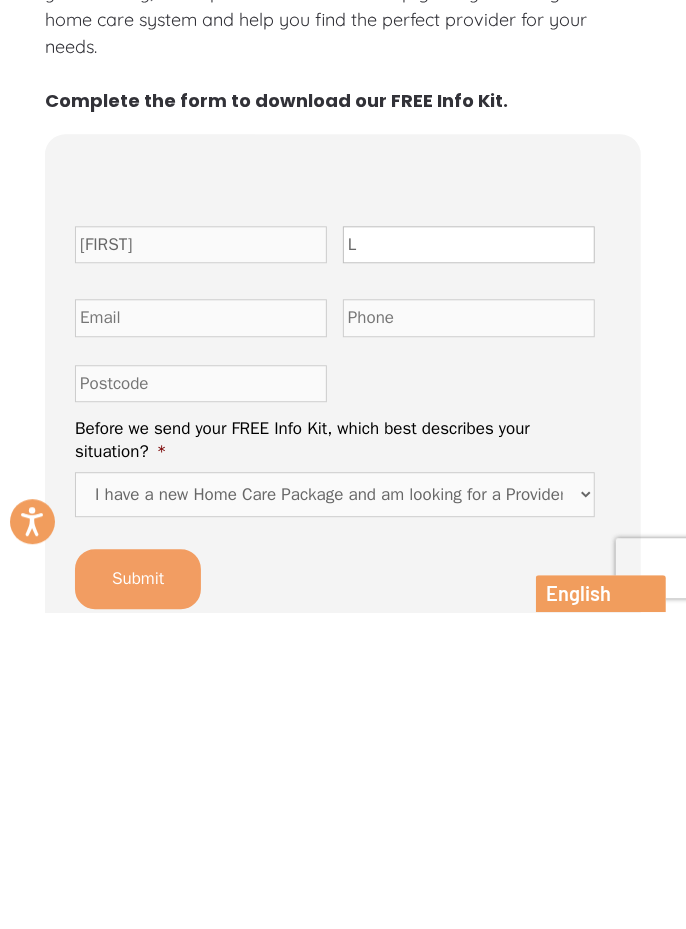 type on "L" 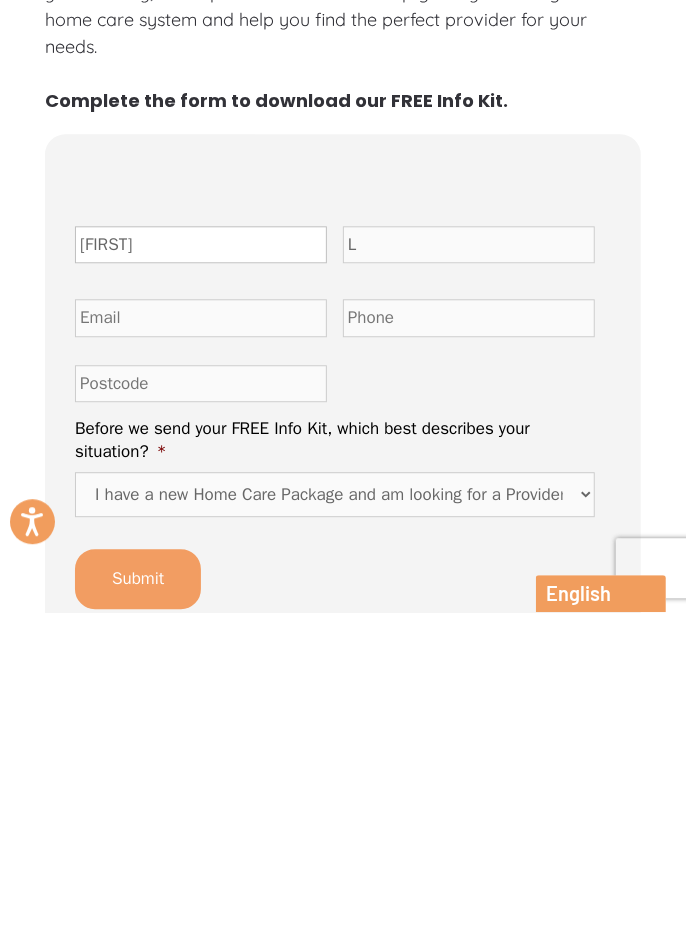 click on "Bever." at bounding box center (201, 562) 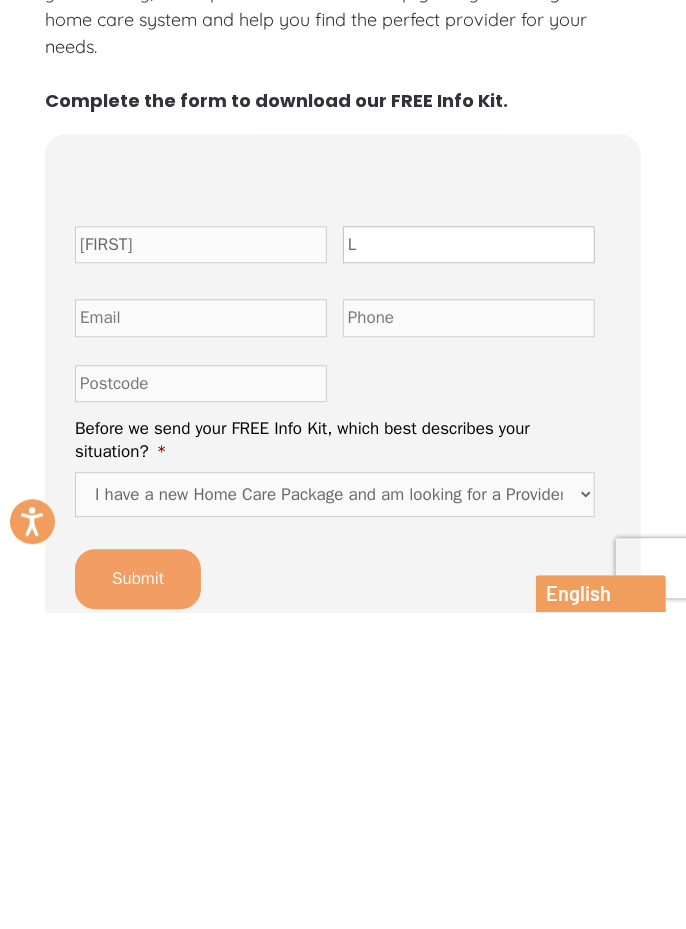 click on "L" at bounding box center (469, 562) 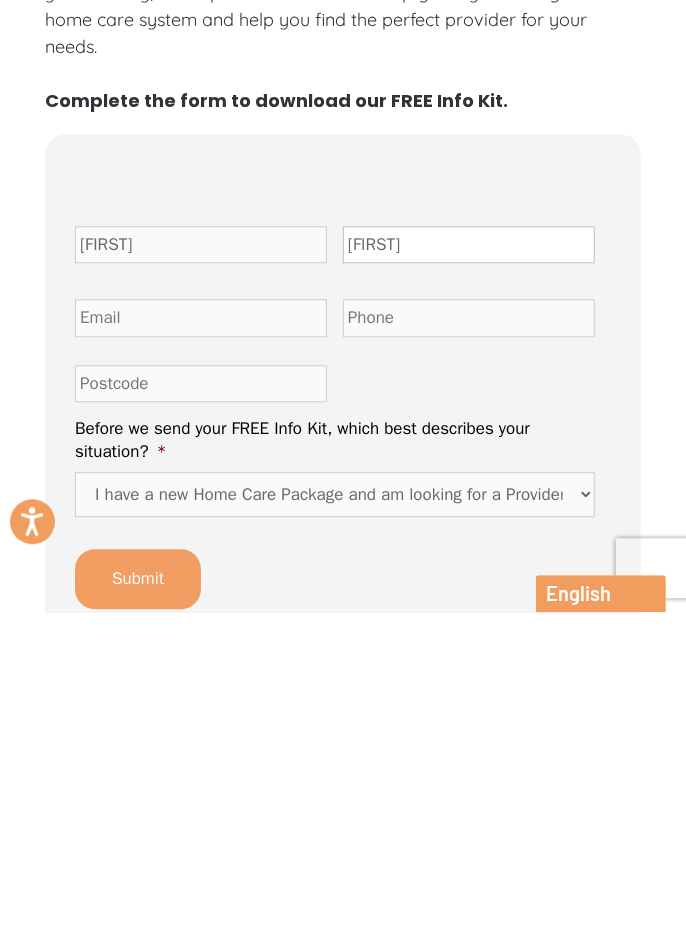 type on "Williams" 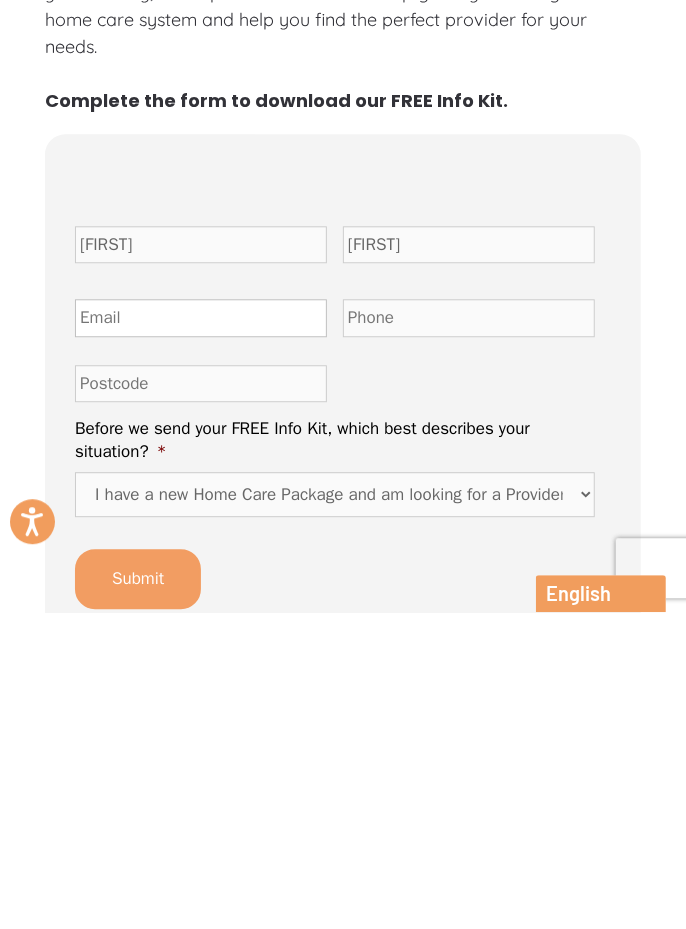 click on "Email *" at bounding box center (201, 635) 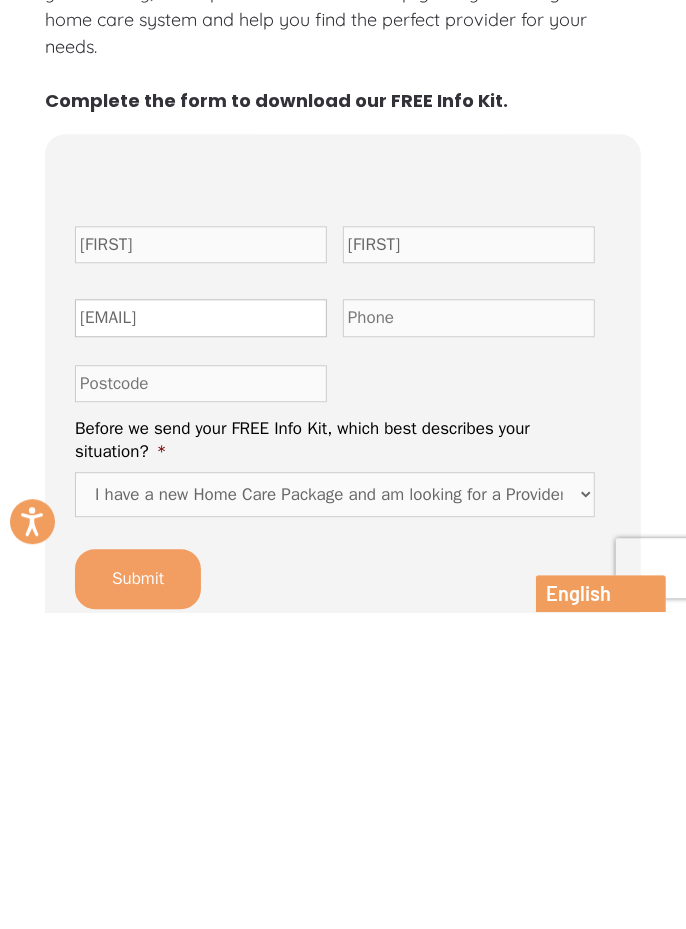 type on "scrubba@iprimus.com.au" 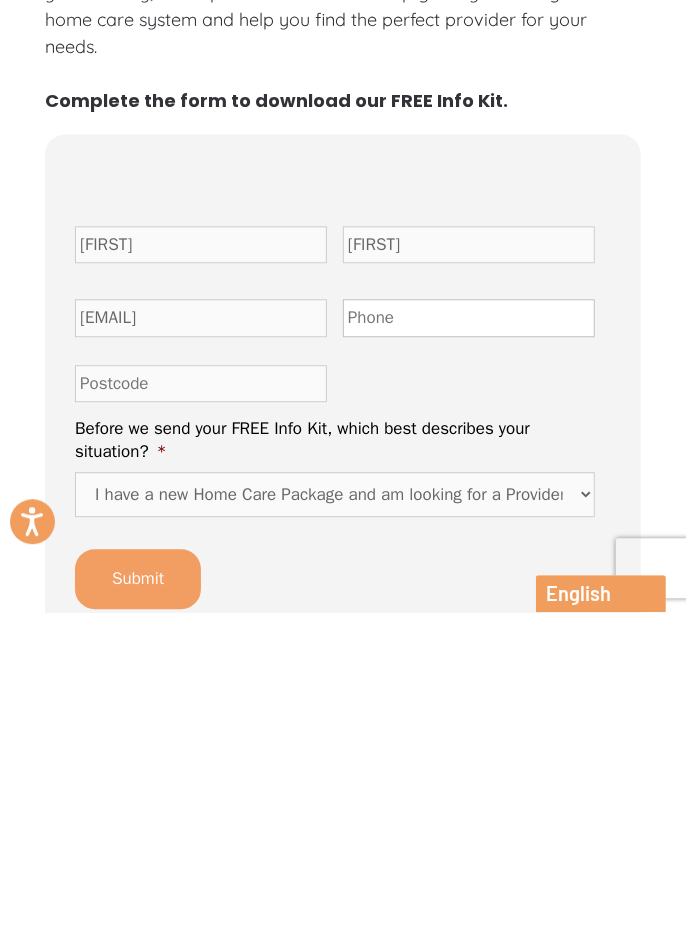 click on "Phone *" at bounding box center (469, 635) 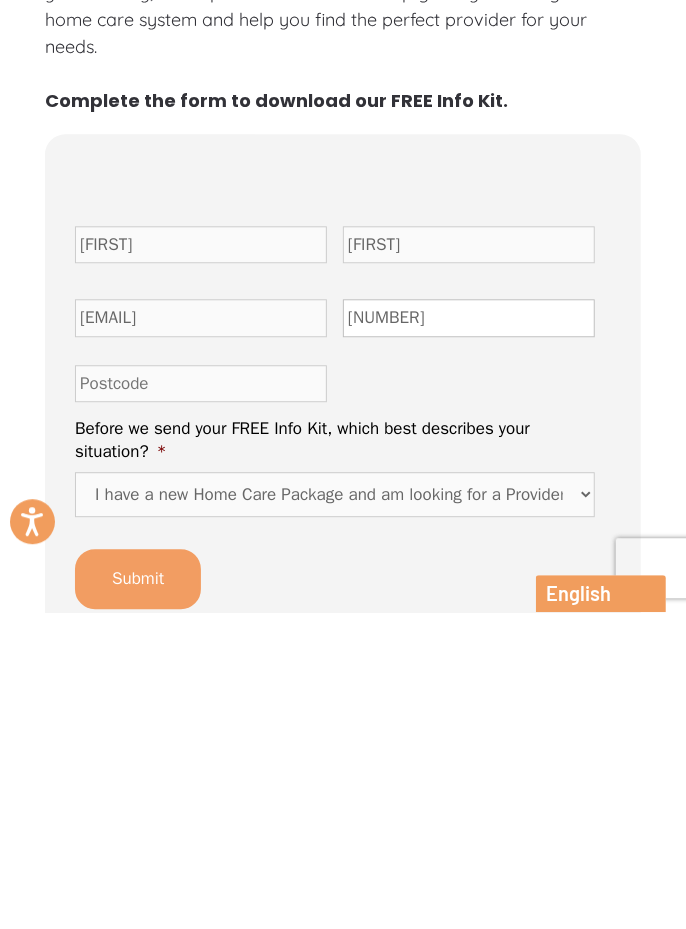 type on ")" 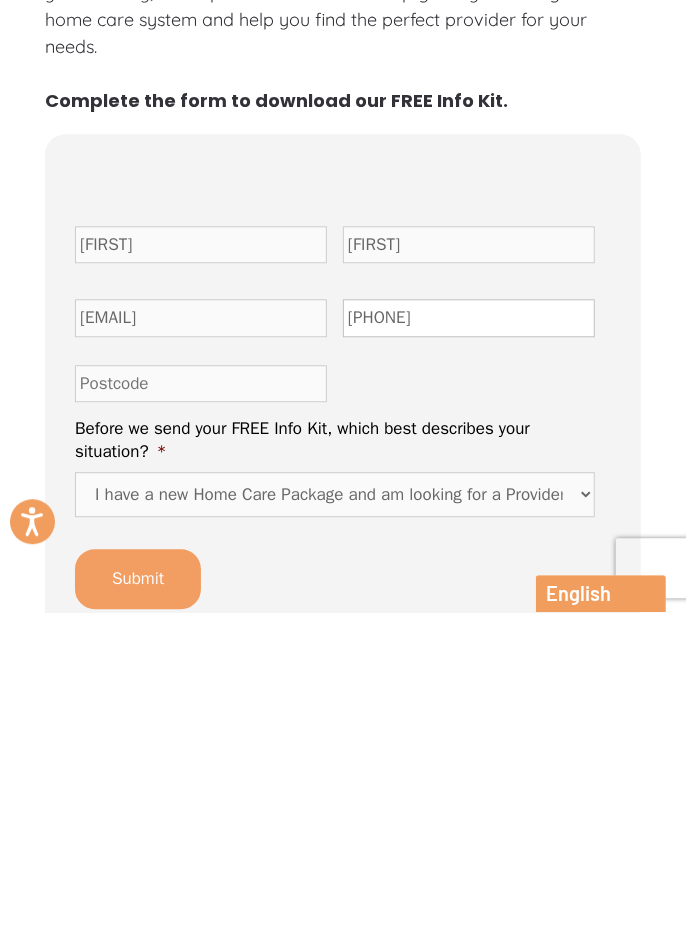type on "0422618679" 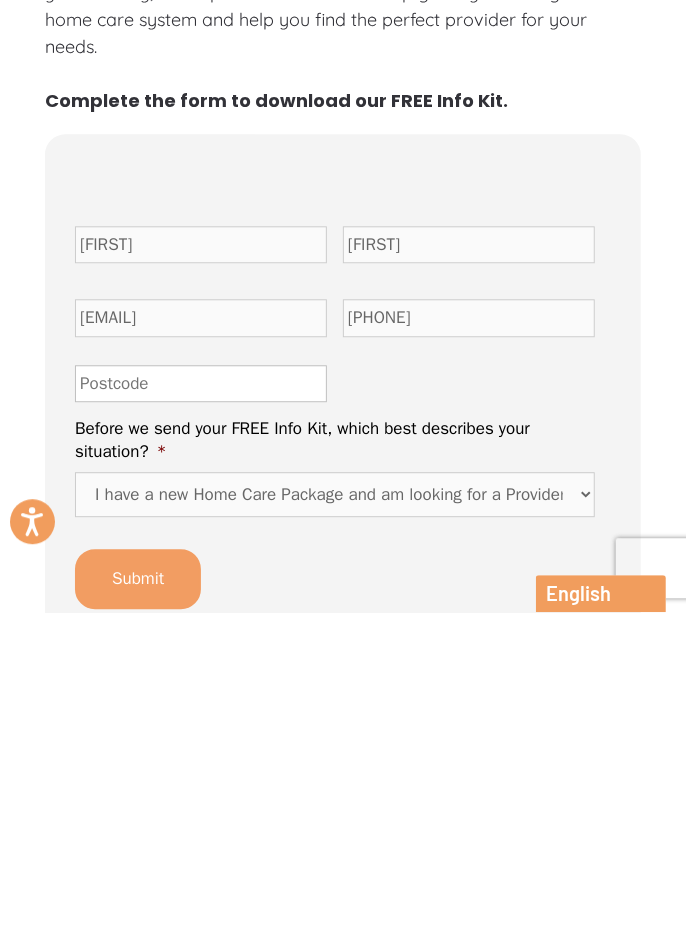 click on "Postcode" at bounding box center (201, 701) 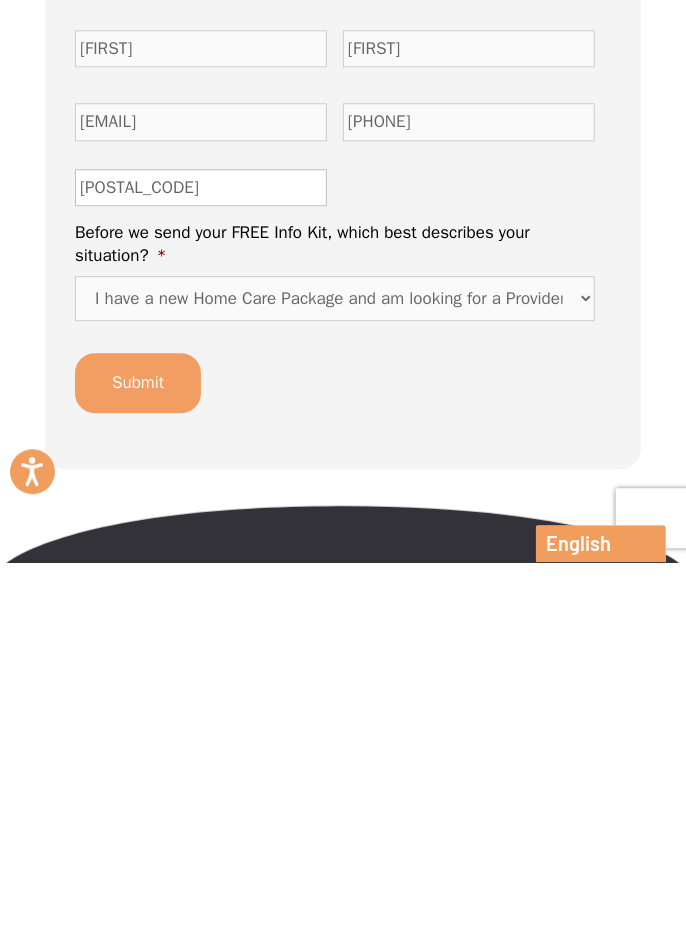 scroll, scrollTop: 6041, scrollLeft: 0, axis: vertical 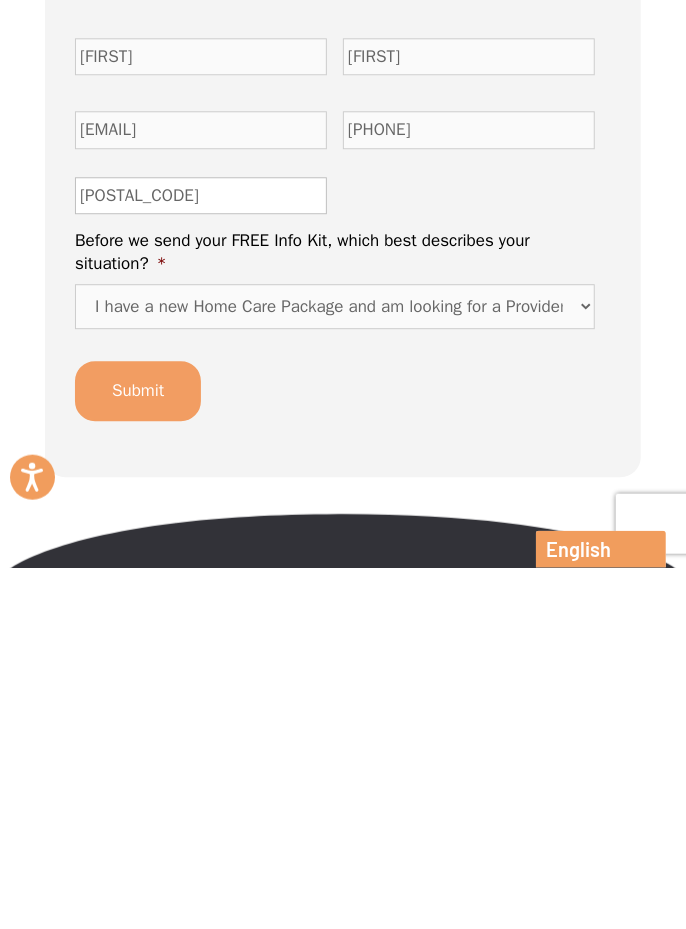 type on "3056" 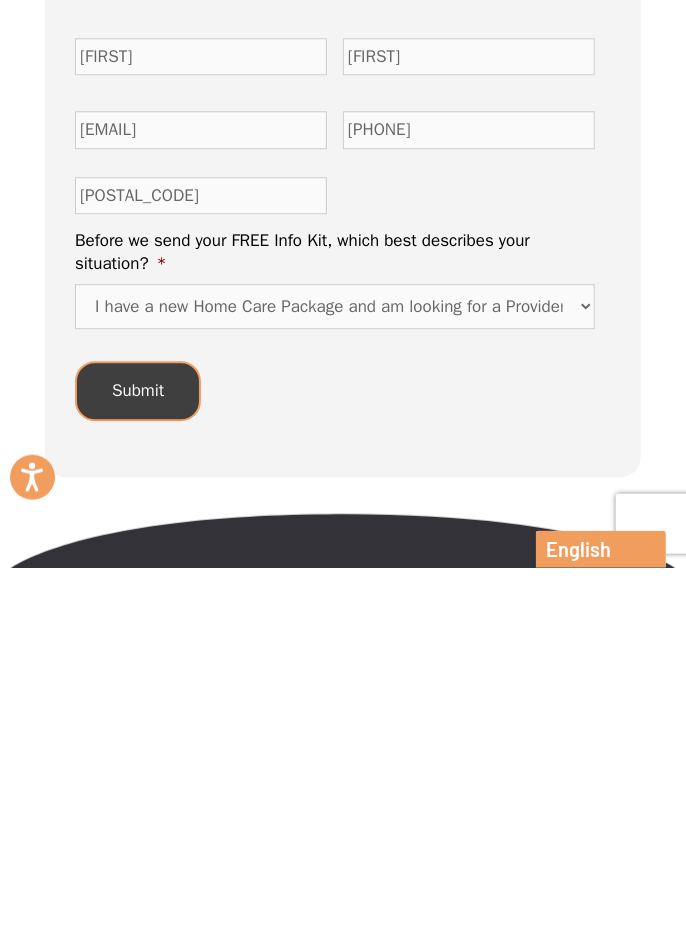 click on "Submit" at bounding box center [138, 752] 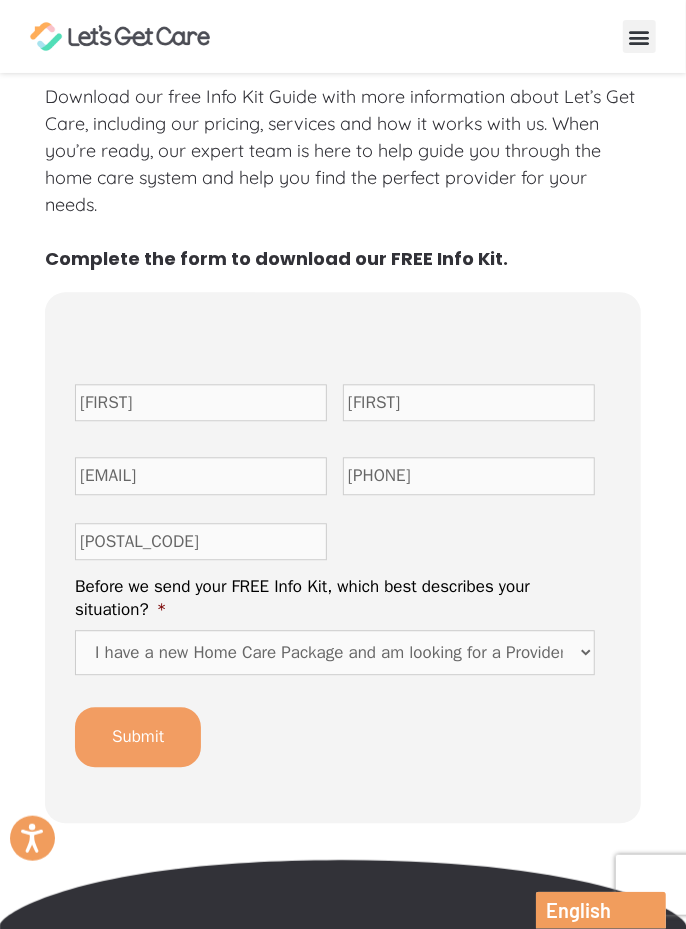 scroll, scrollTop: 6100, scrollLeft: 0, axis: vertical 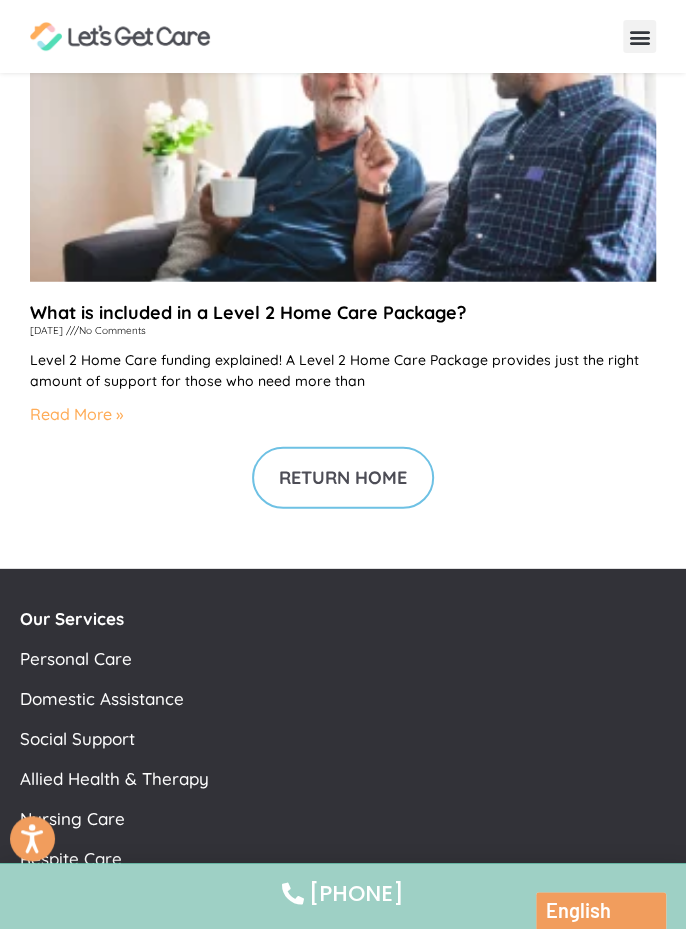 click on "Return Home" at bounding box center (343, 478) 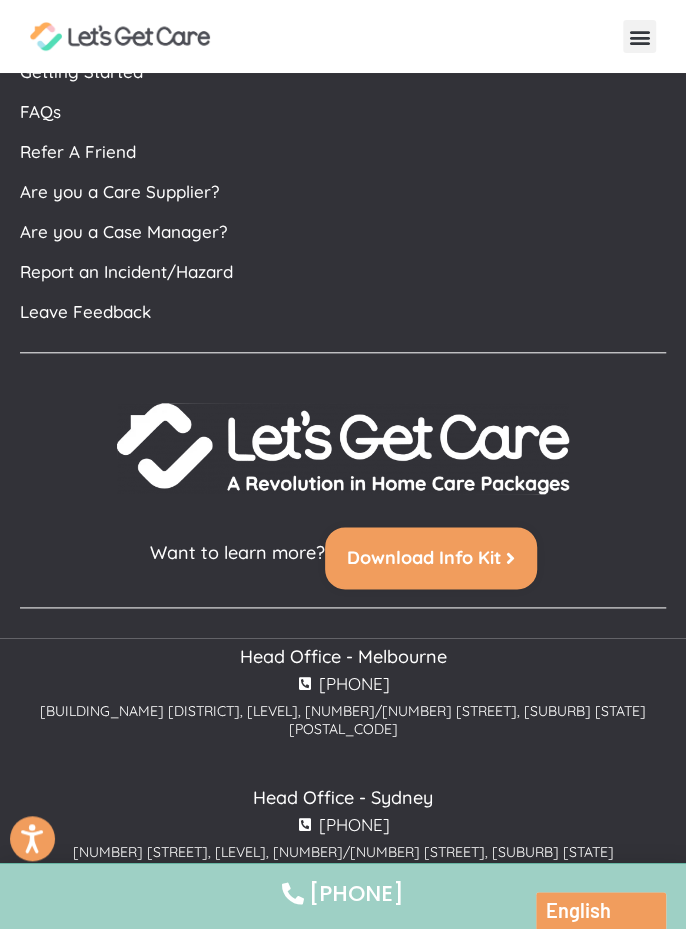 scroll, scrollTop: 2863, scrollLeft: 0, axis: vertical 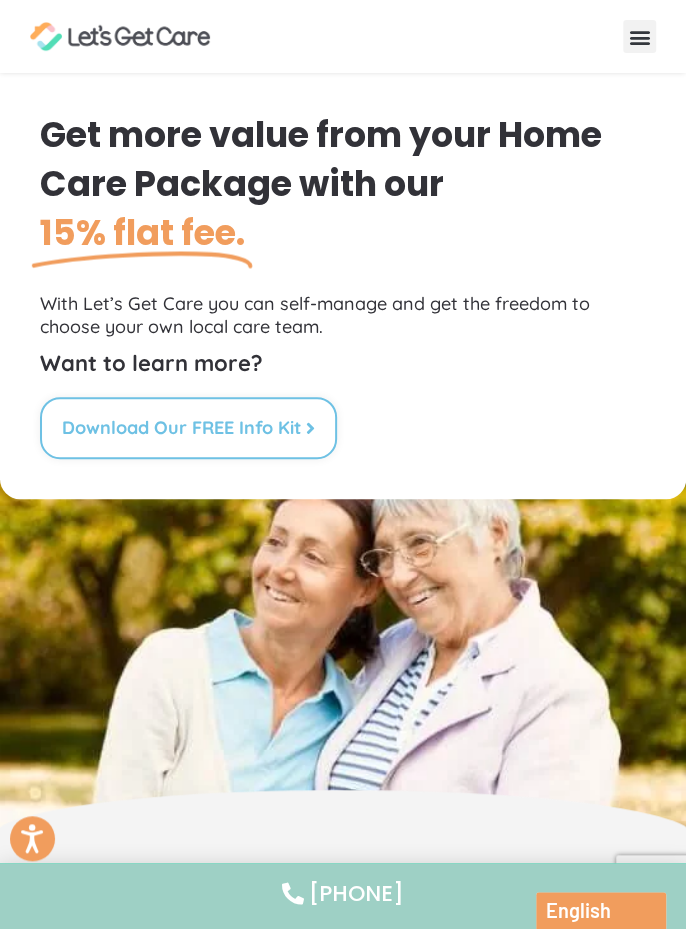 click on "Download Our FREE Info Kit" at bounding box center [181, 428] 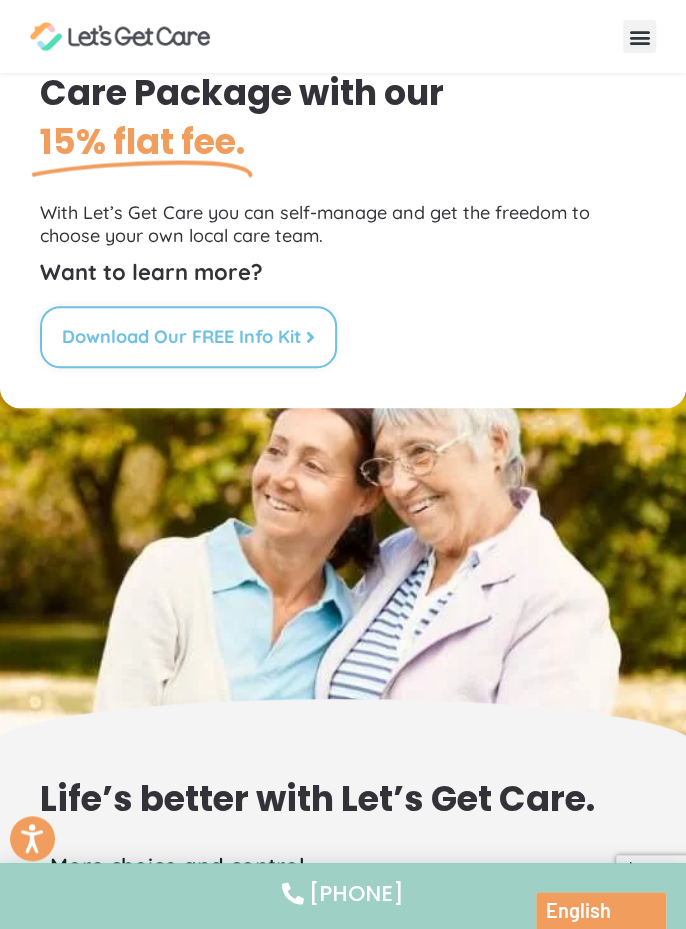 scroll, scrollTop: 111, scrollLeft: 0, axis: vertical 